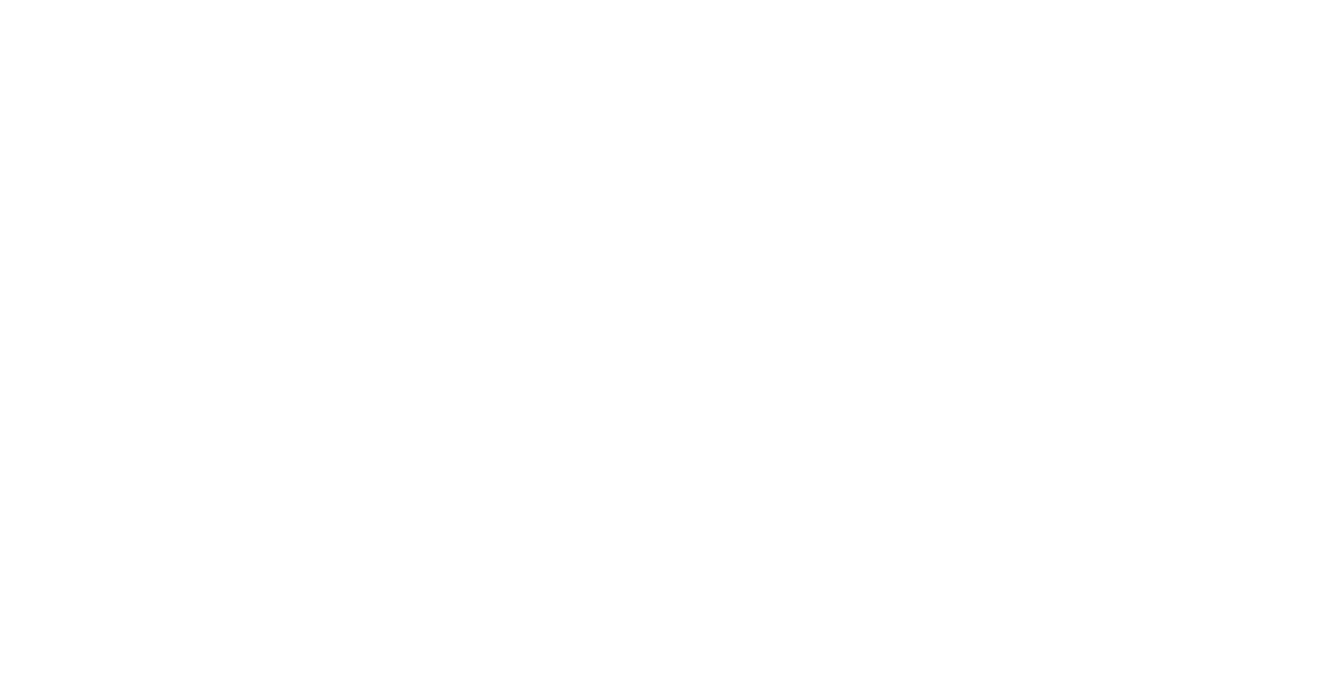 scroll, scrollTop: 0, scrollLeft: 0, axis: both 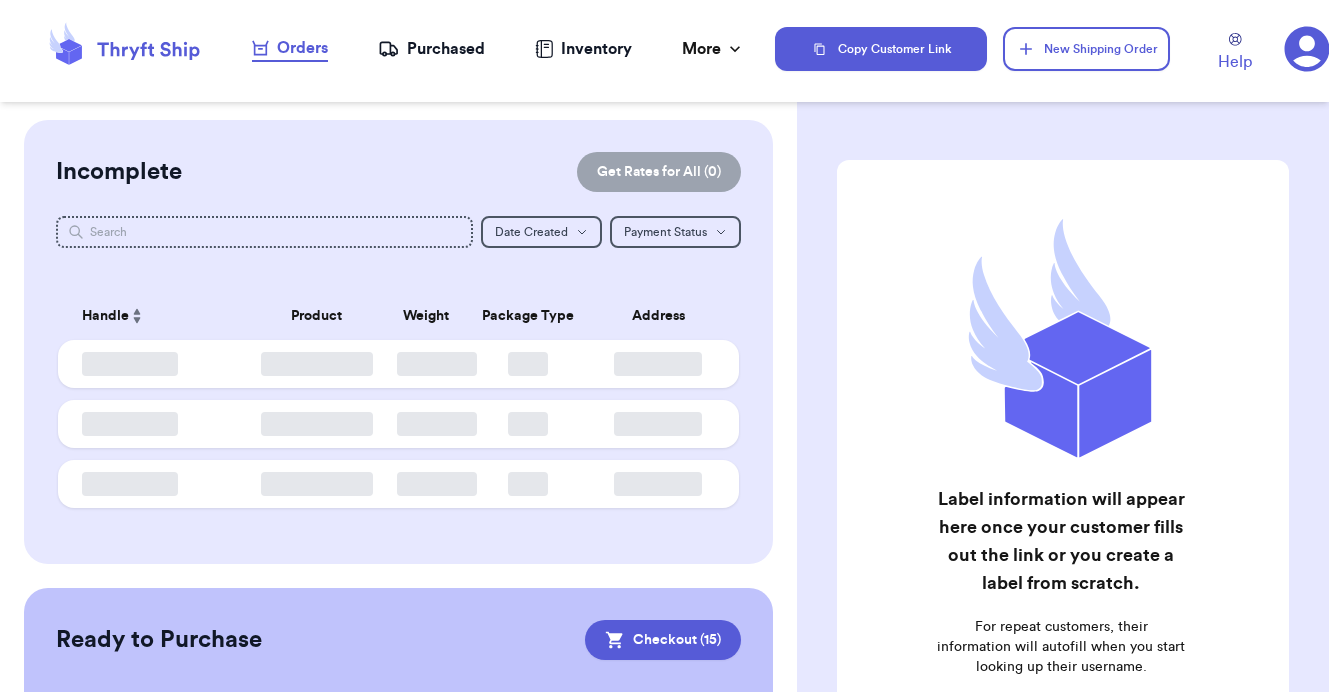 checkbox on "true" 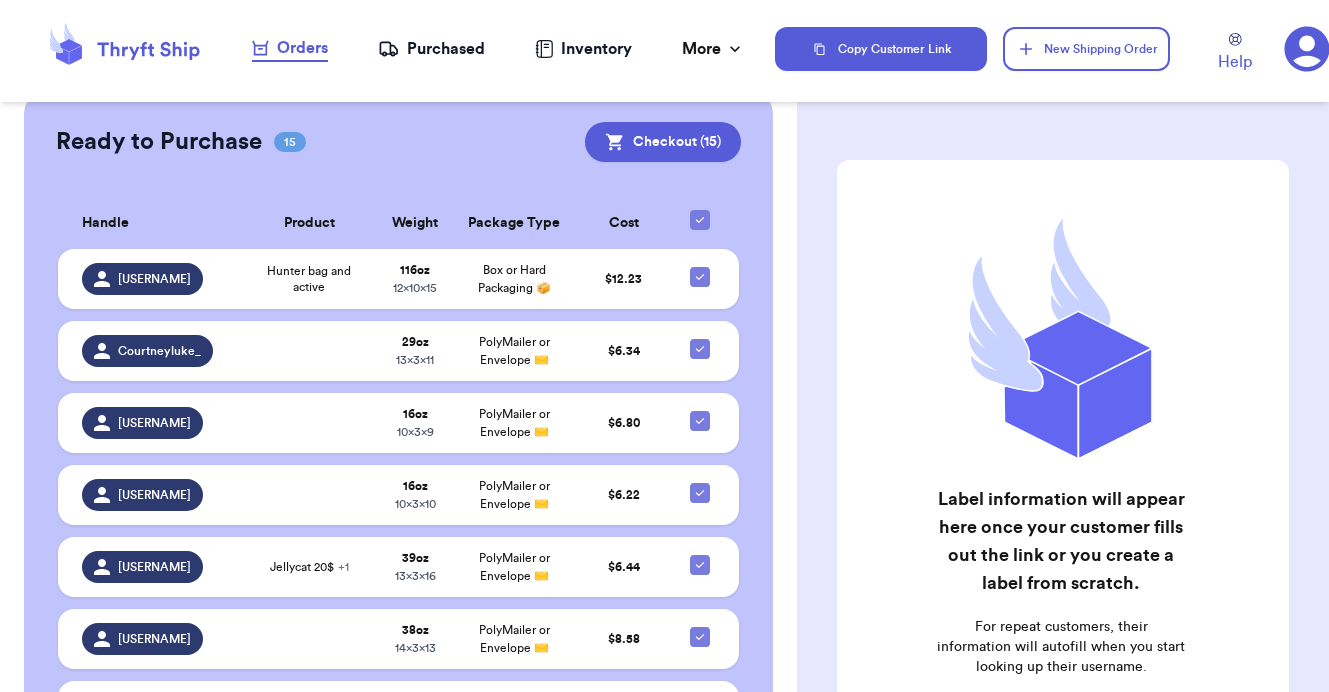 scroll, scrollTop: 464, scrollLeft: 0, axis: vertical 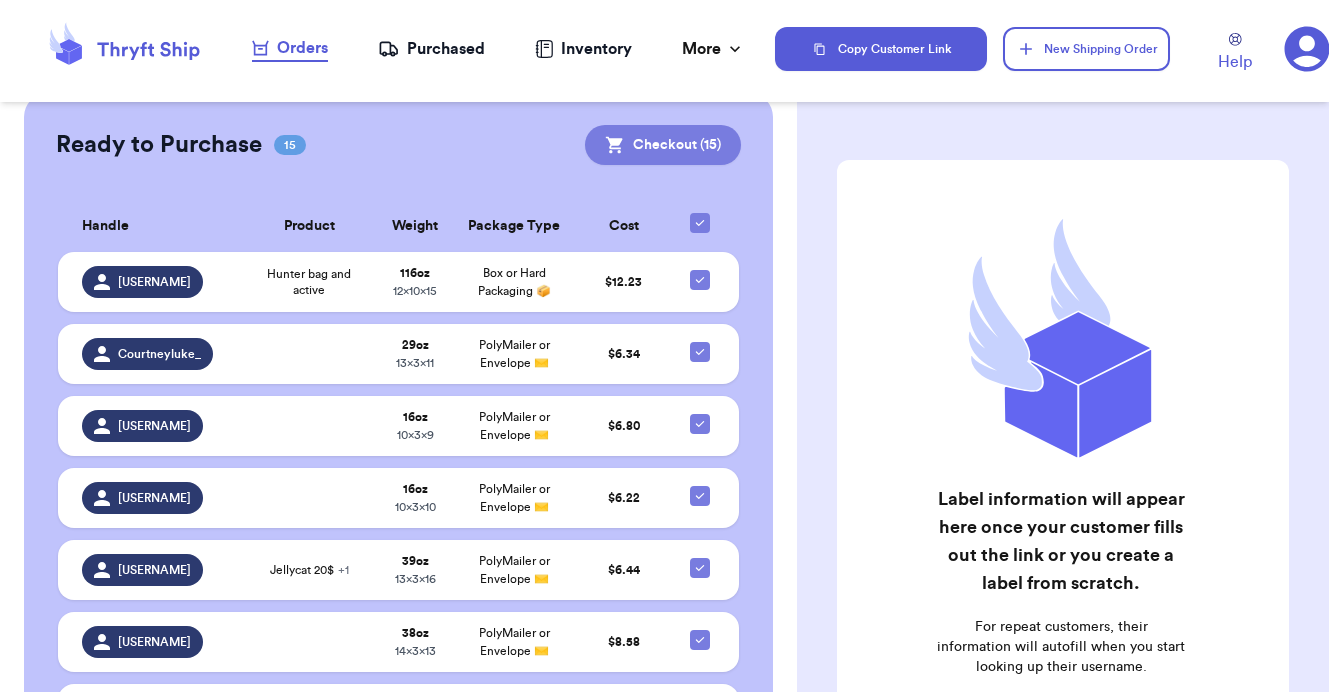 click on "Checkout ( 15 )" at bounding box center (663, 145) 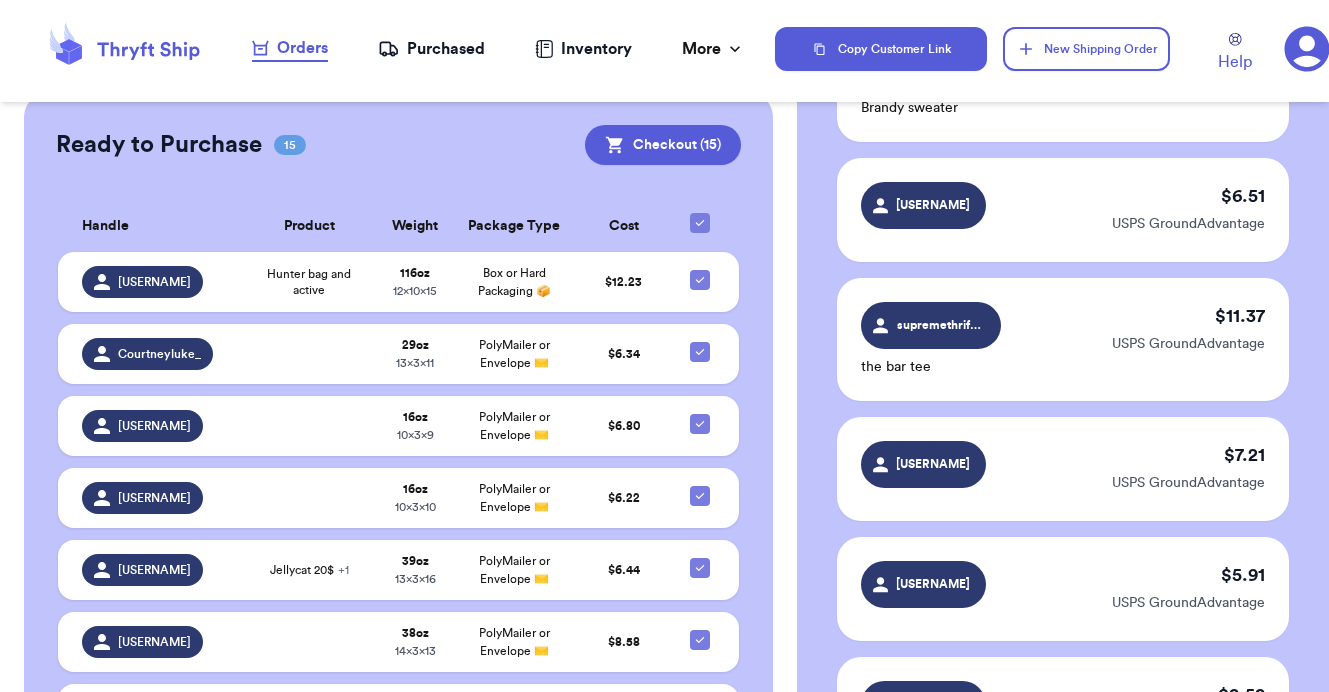 scroll, scrollTop: 723, scrollLeft: 0, axis: vertical 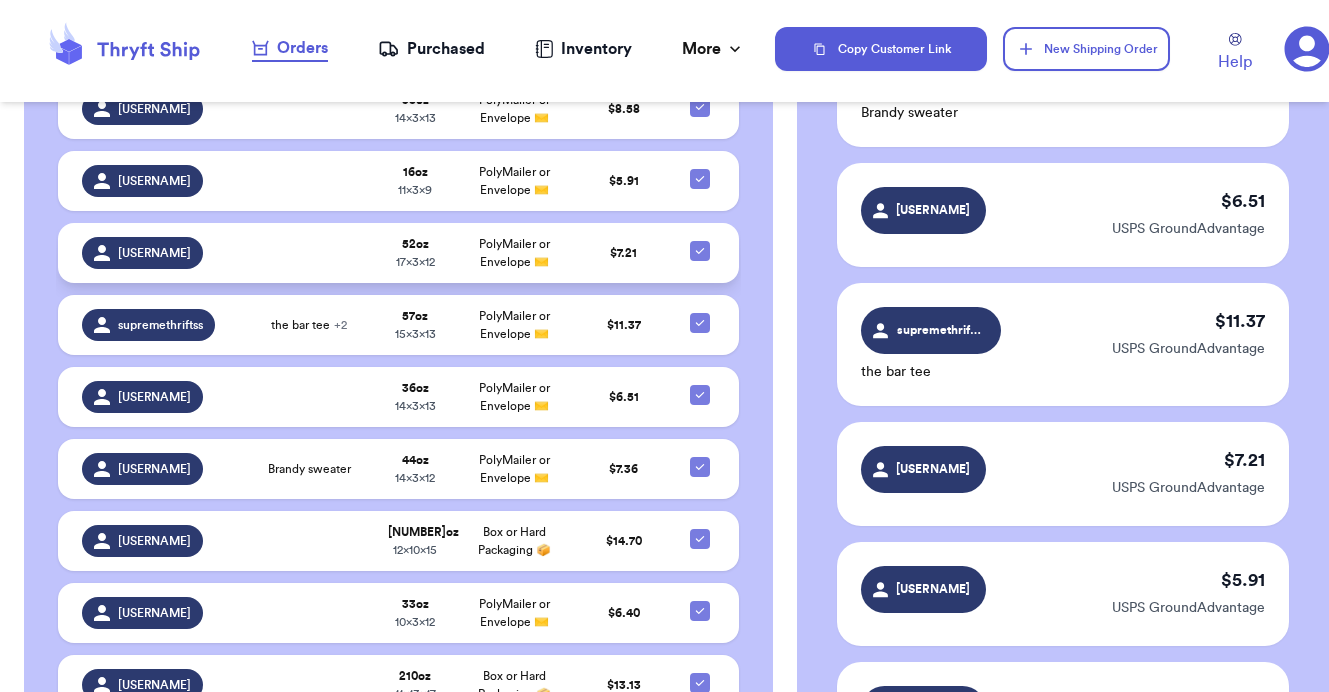 click 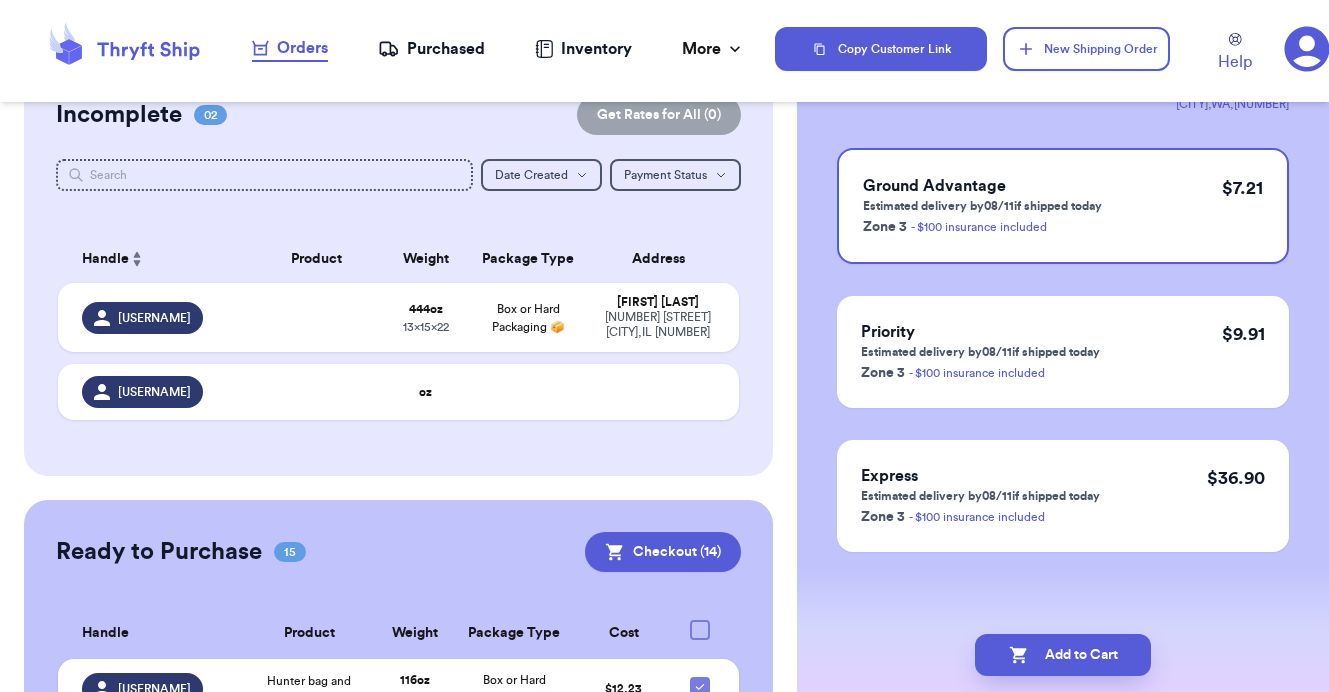 scroll, scrollTop: 0, scrollLeft: 0, axis: both 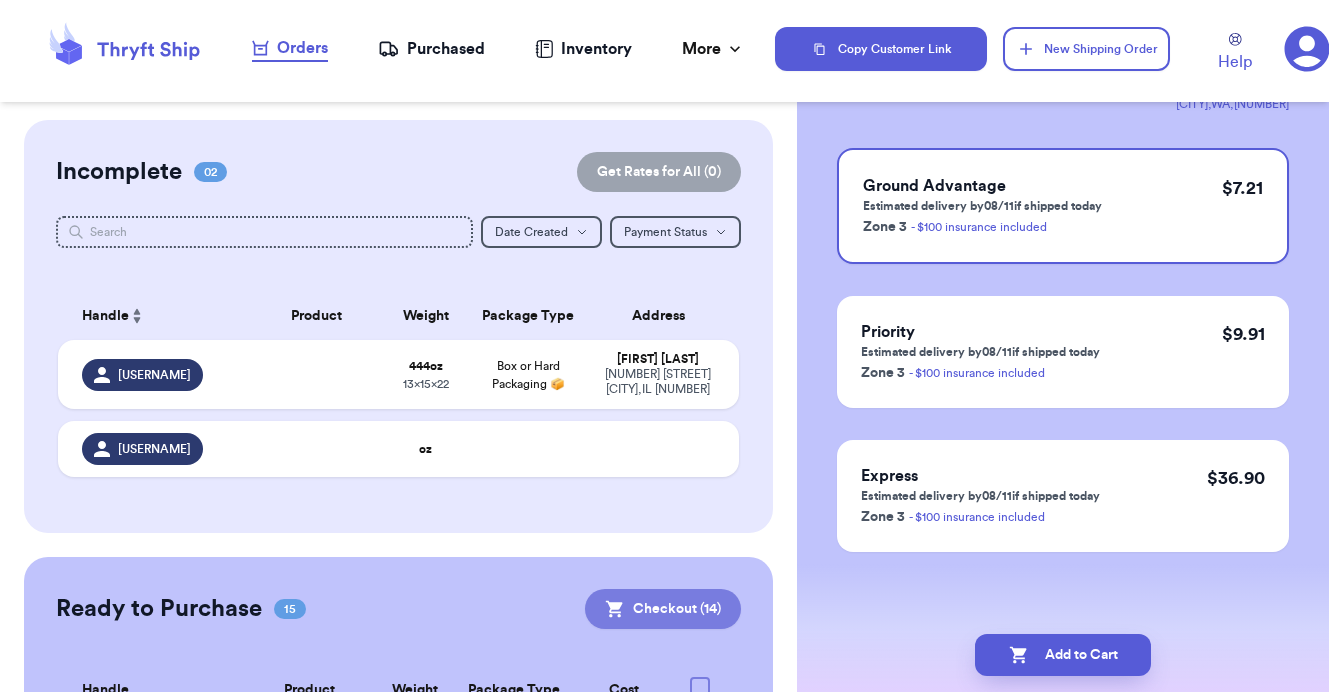 click on "Checkout ( 14 )" at bounding box center [663, 609] 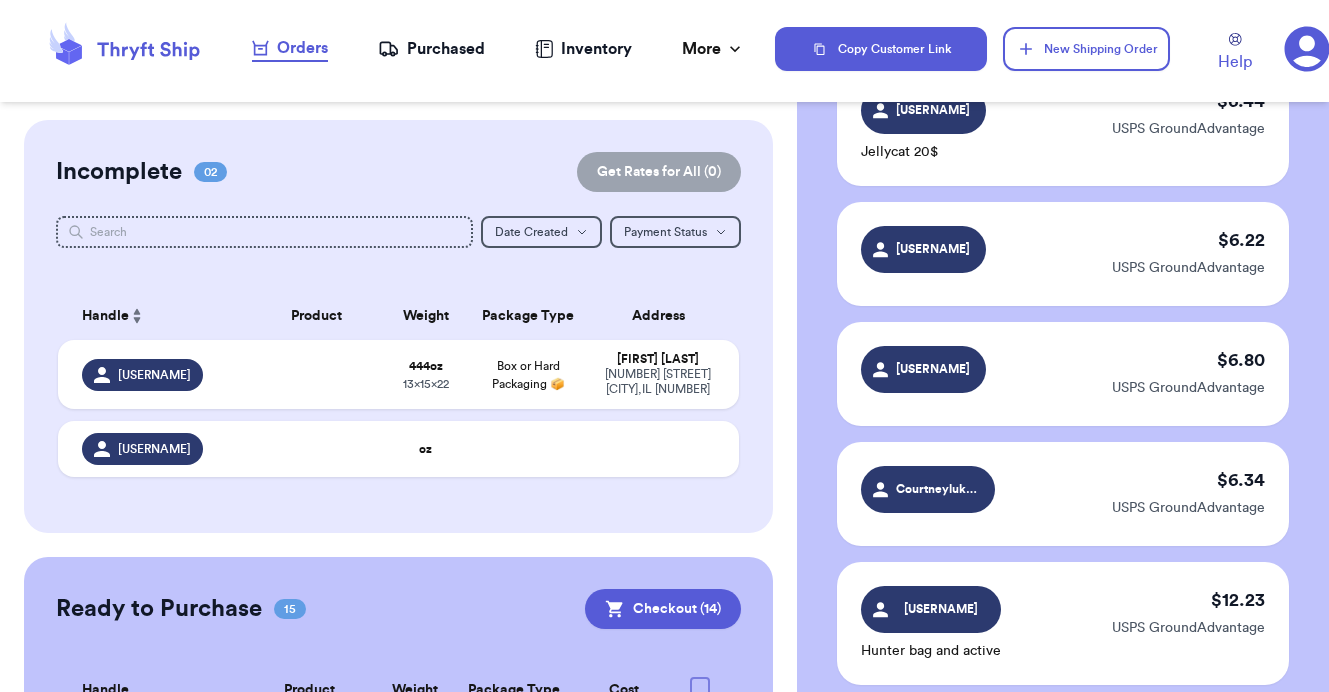 scroll, scrollTop: 1858, scrollLeft: 0, axis: vertical 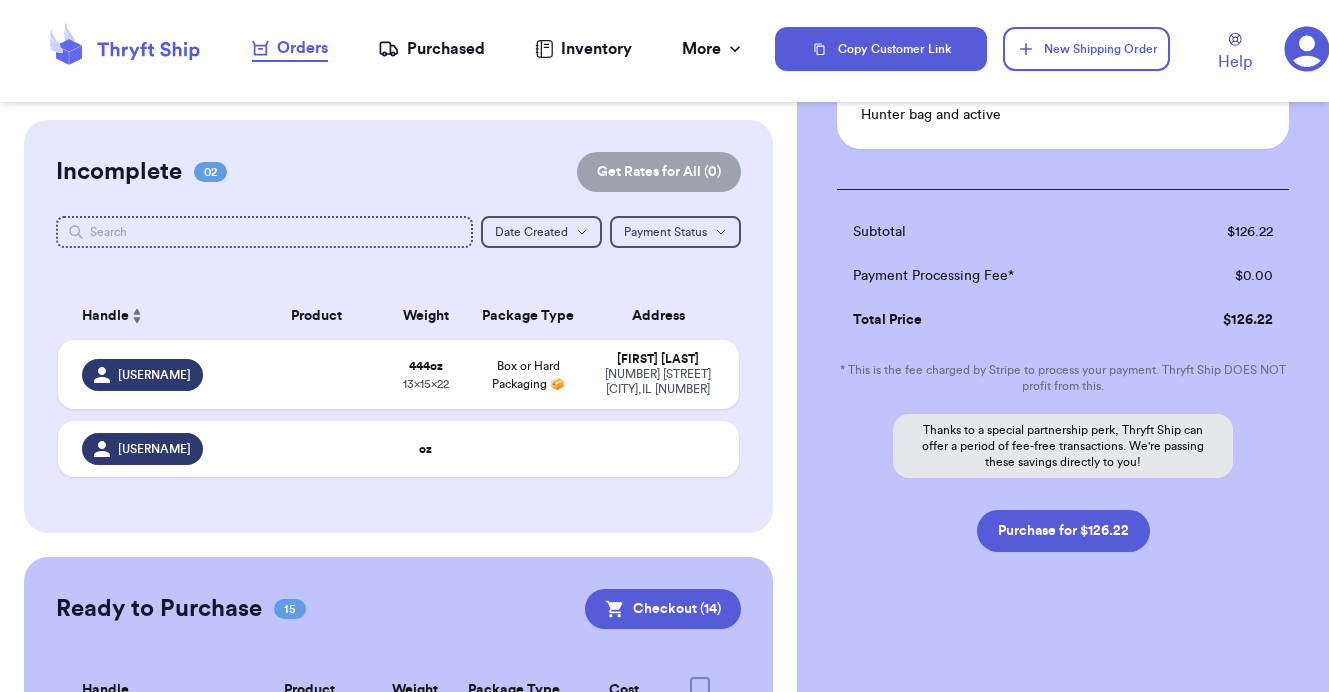 click 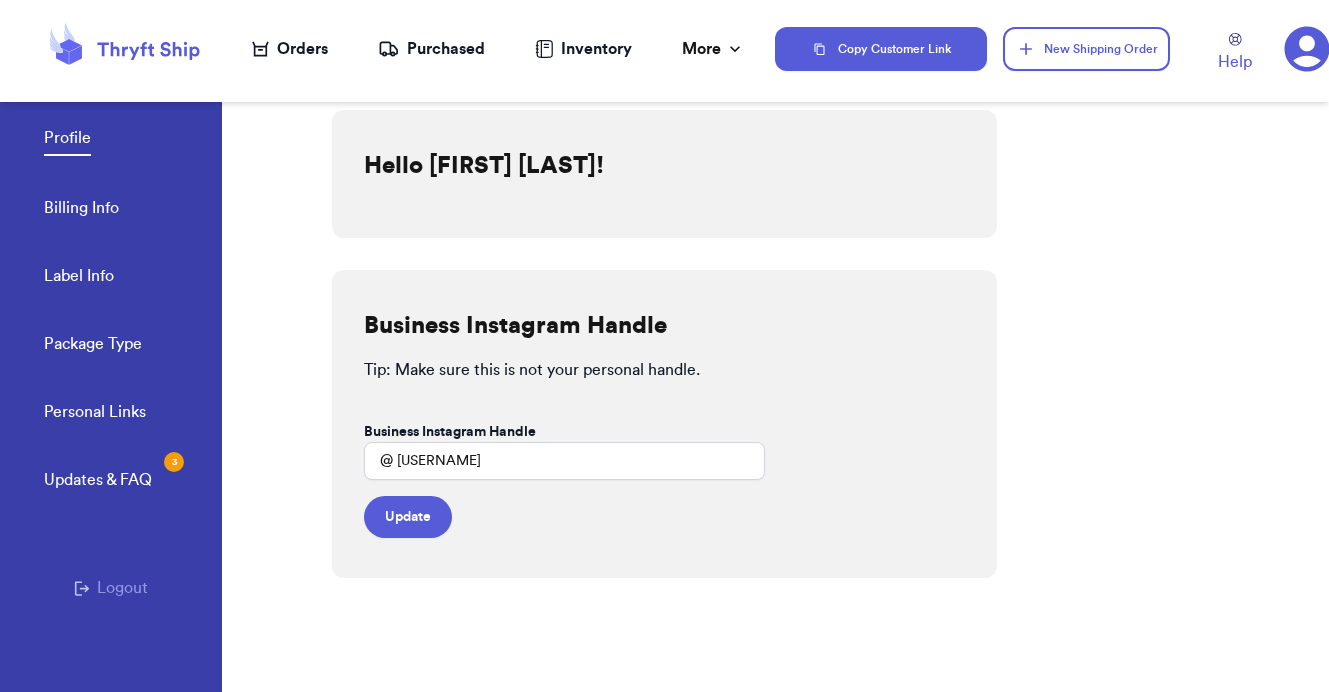click on "Billing Info" at bounding box center [81, 210] 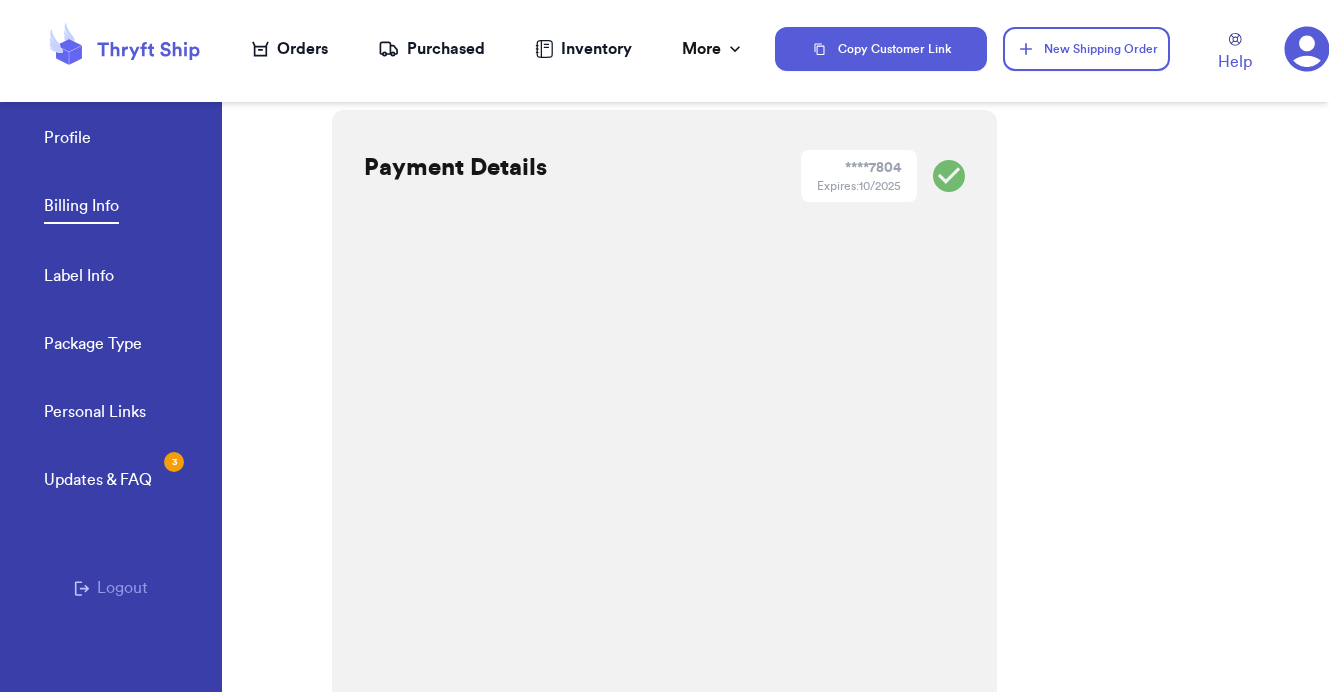 click 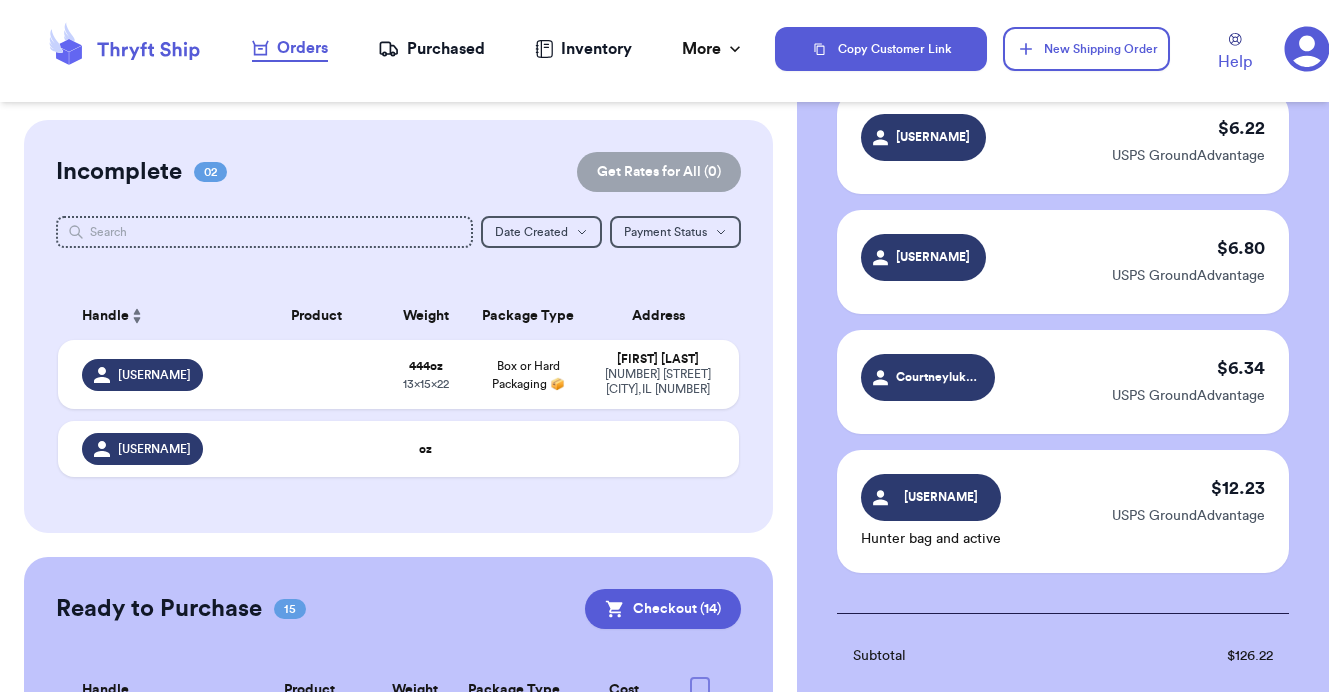 scroll, scrollTop: 1858, scrollLeft: 0, axis: vertical 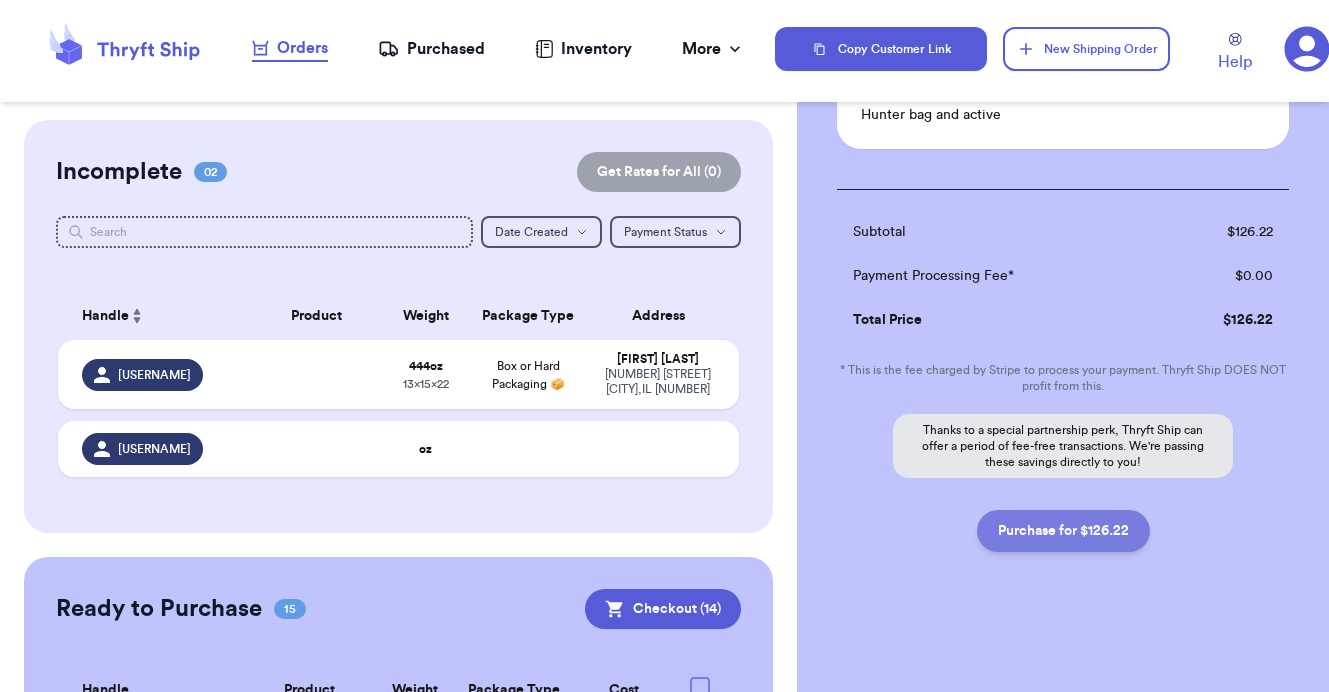 click on "Purchase for $126.22" at bounding box center (1063, 531) 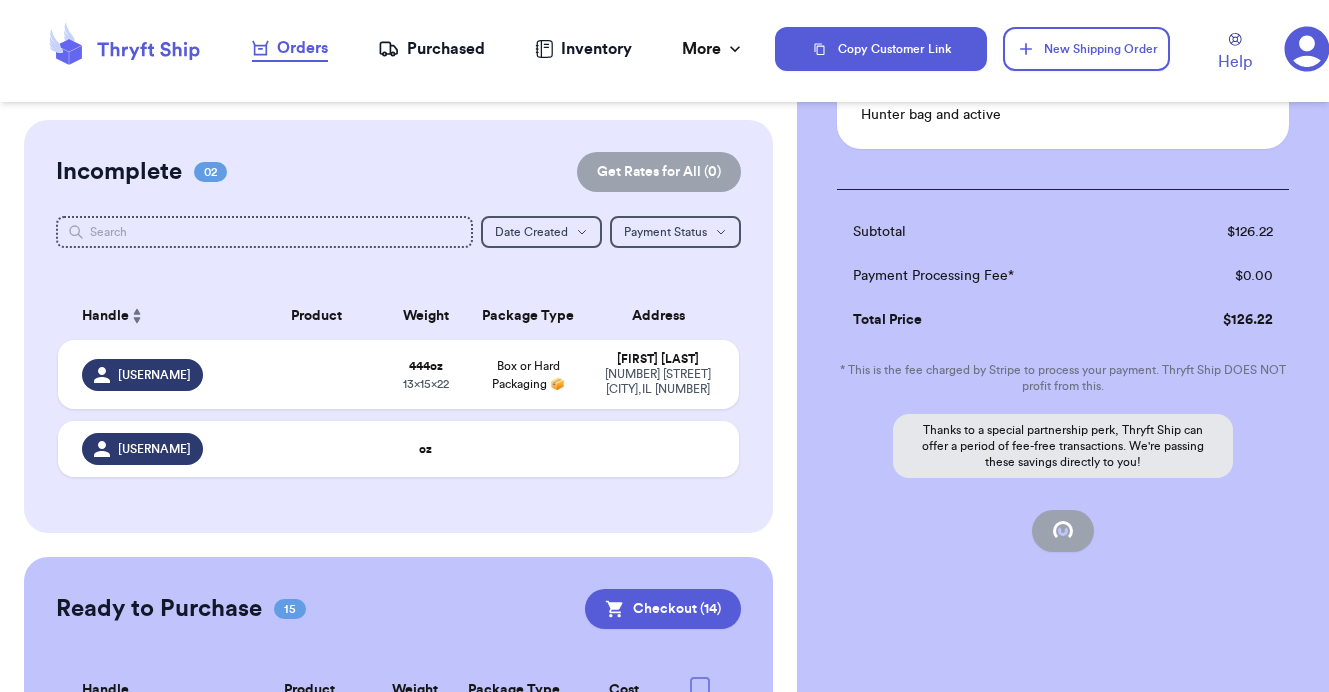 checkbox on "false" 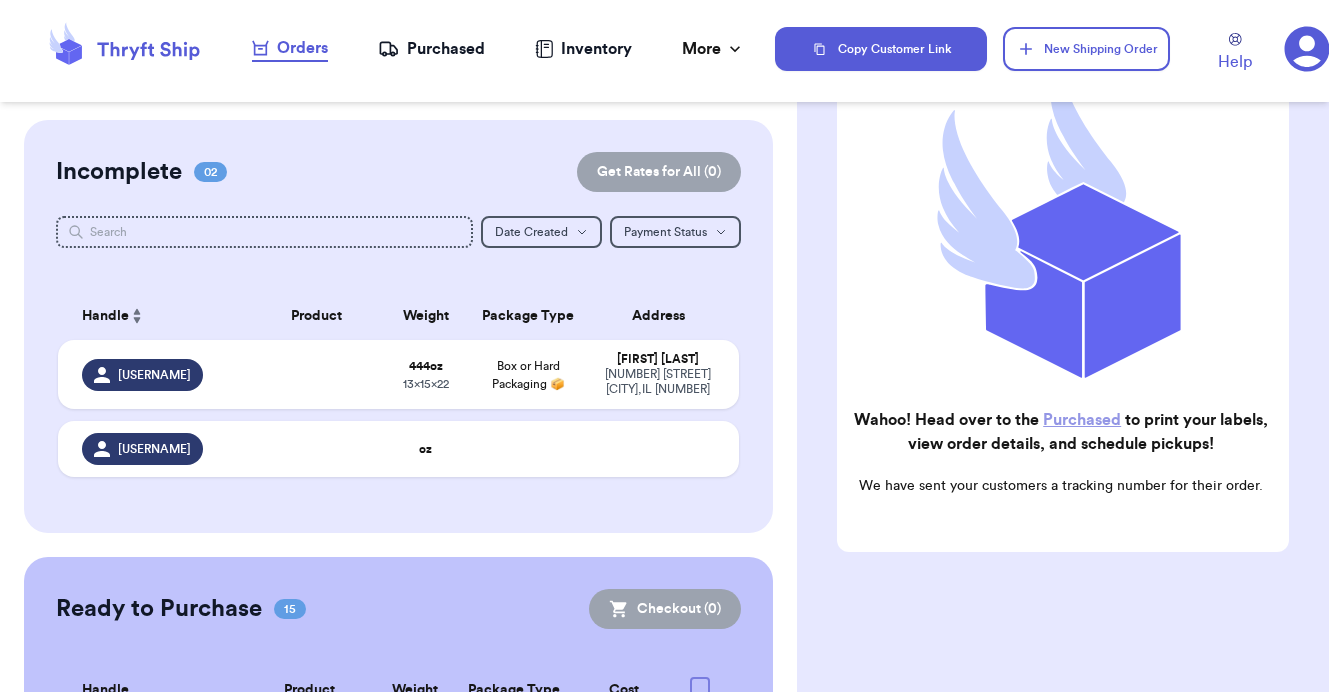 scroll, scrollTop: 236, scrollLeft: 0, axis: vertical 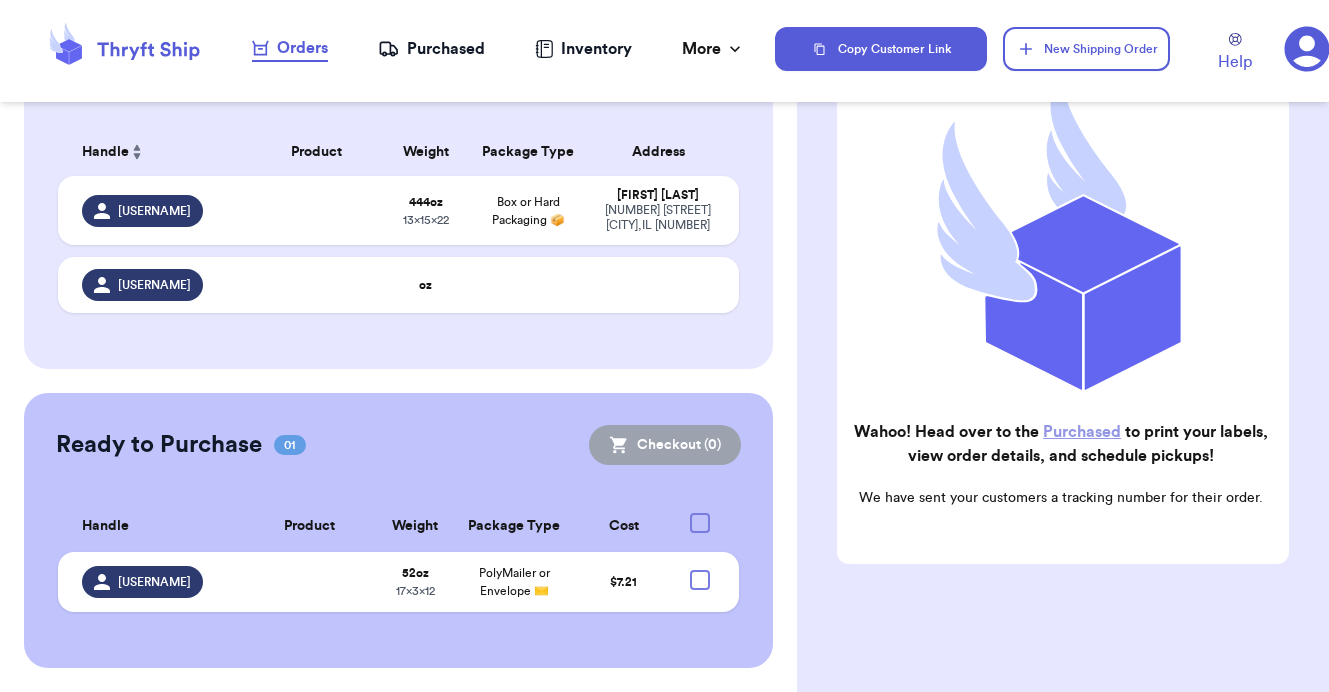 click on "Purchased" at bounding box center (431, 49) 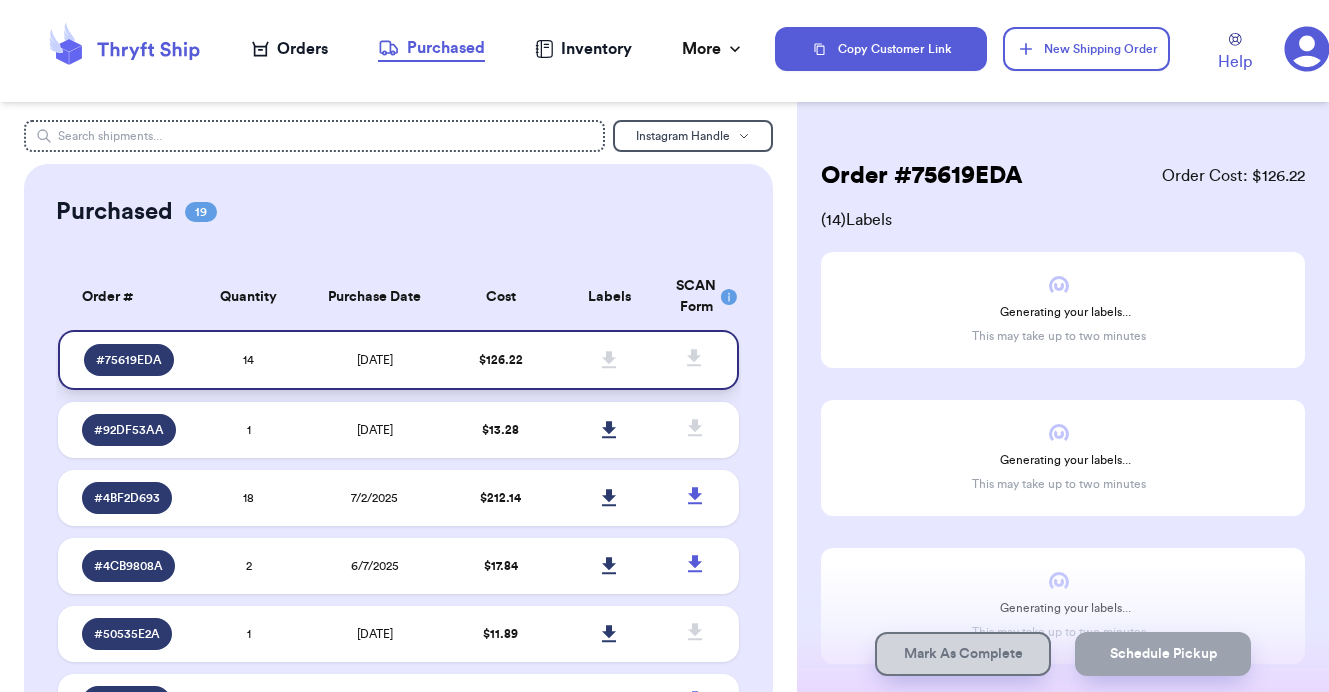 click 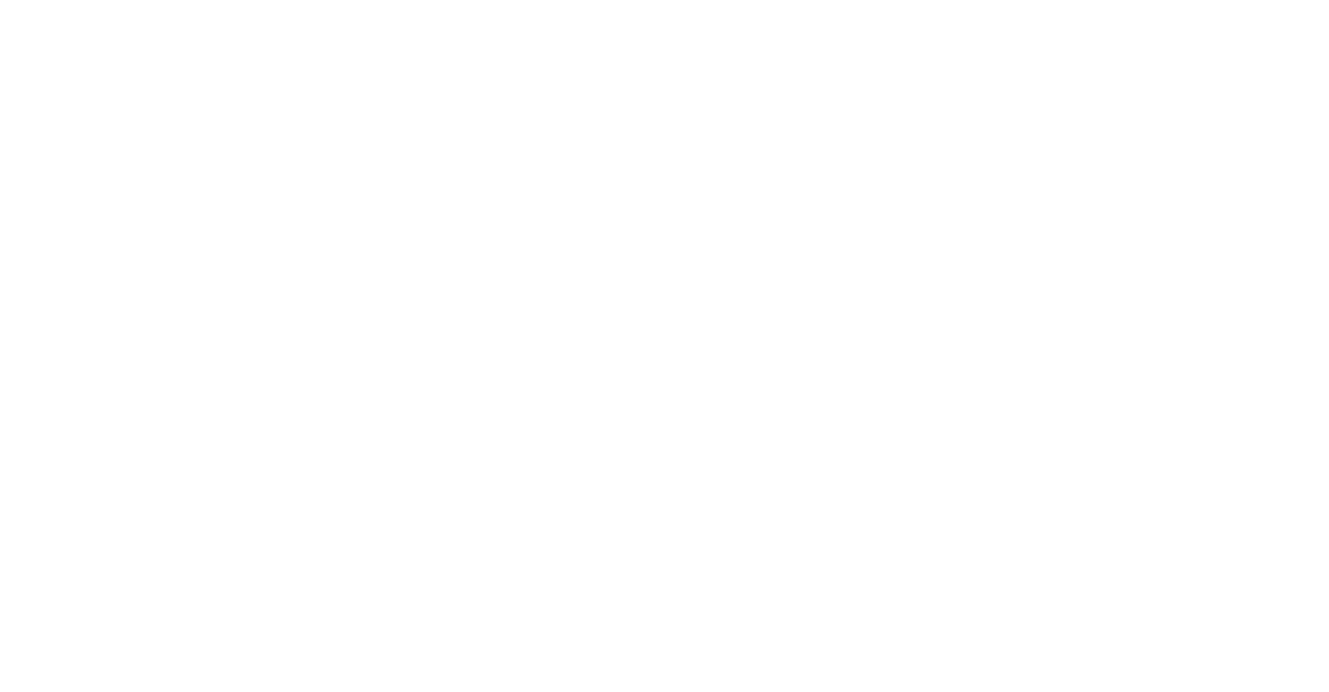 scroll, scrollTop: 0, scrollLeft: 0, axis: both 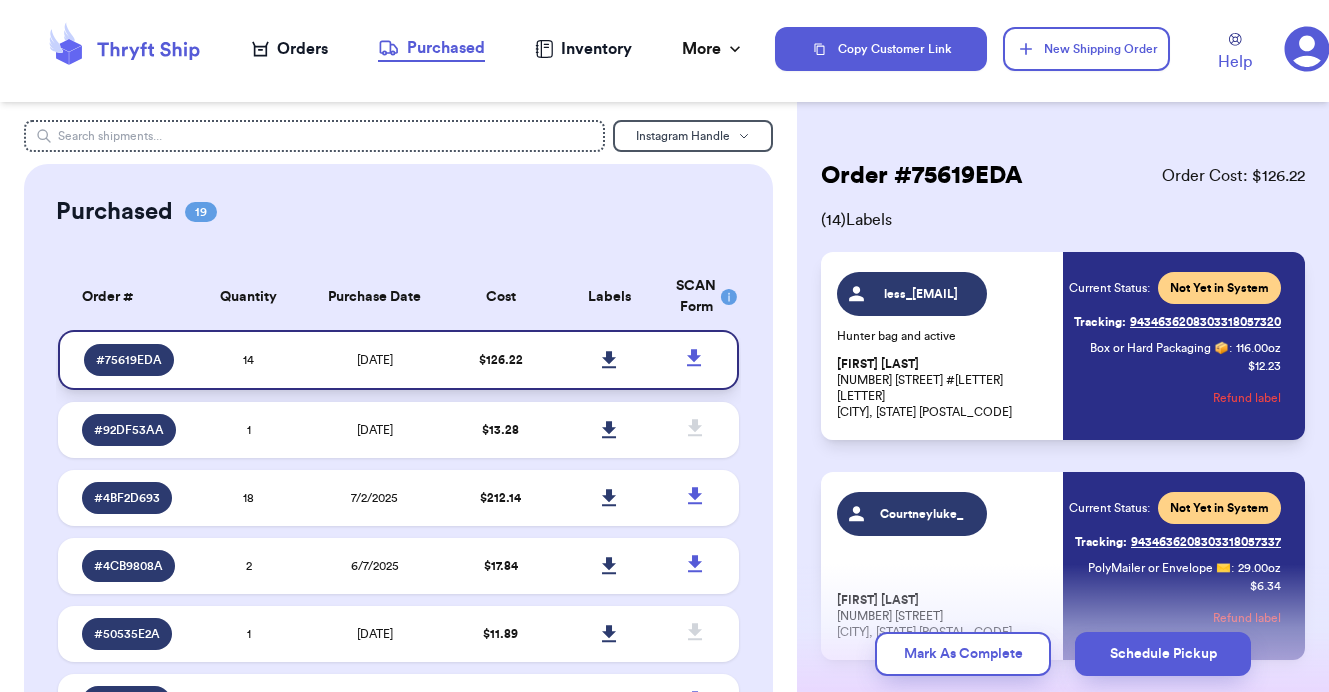 click 